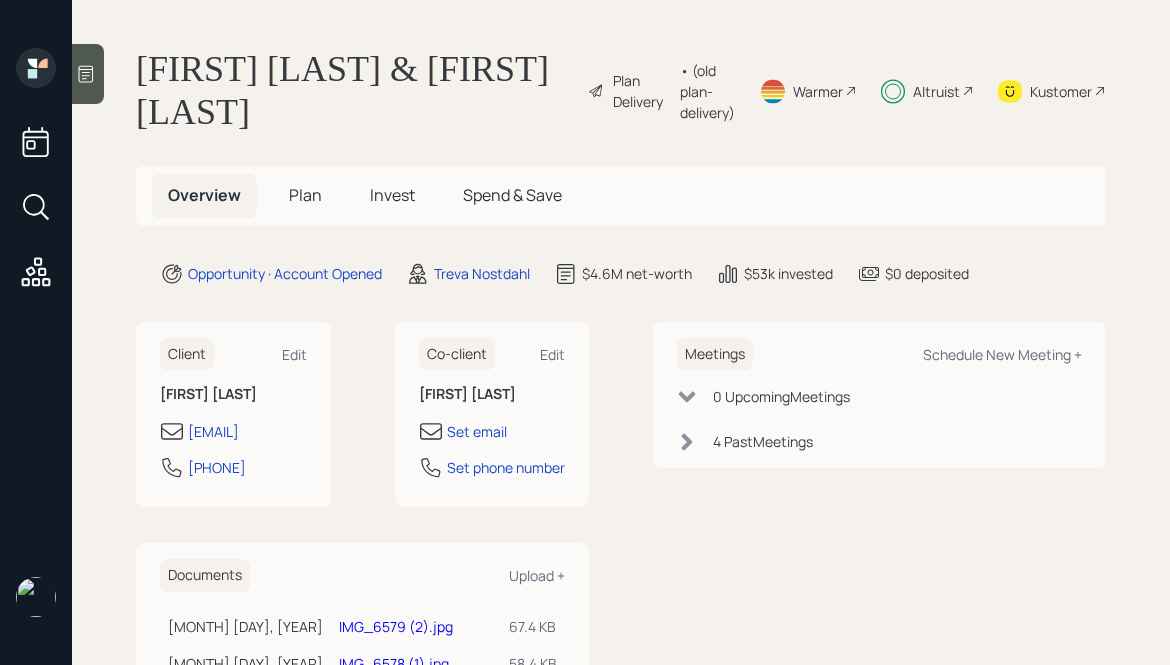 scroll, scrollTop: 0, scrollLeft: 0, axis: both 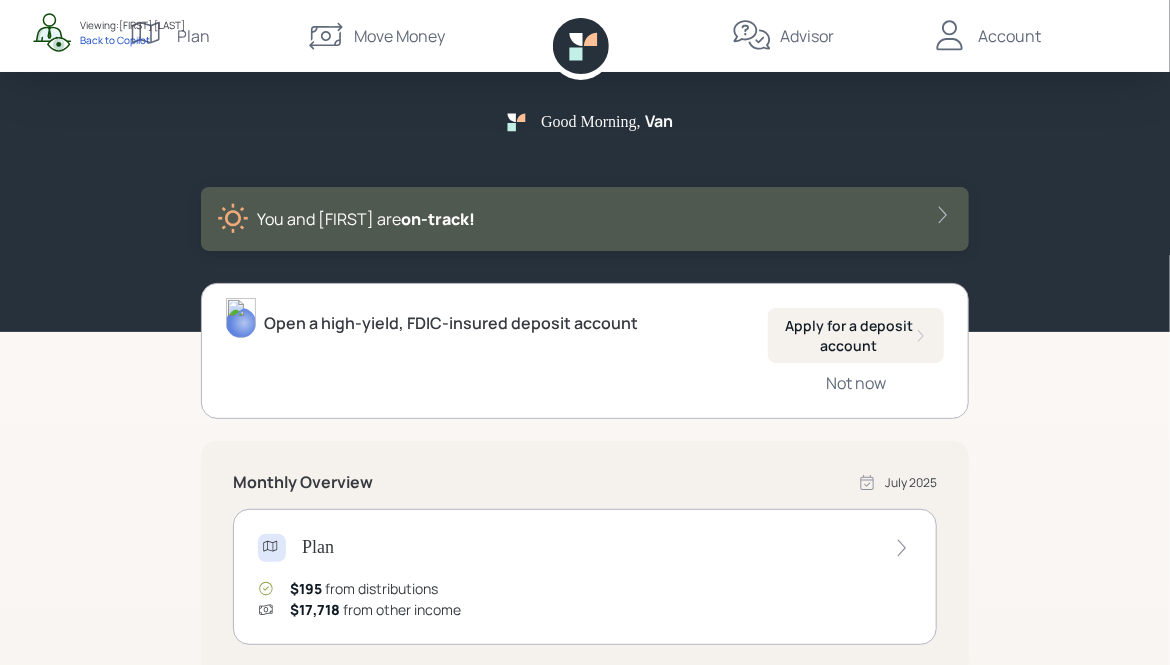 click on "Advisor" at bounding box center (807, 36) 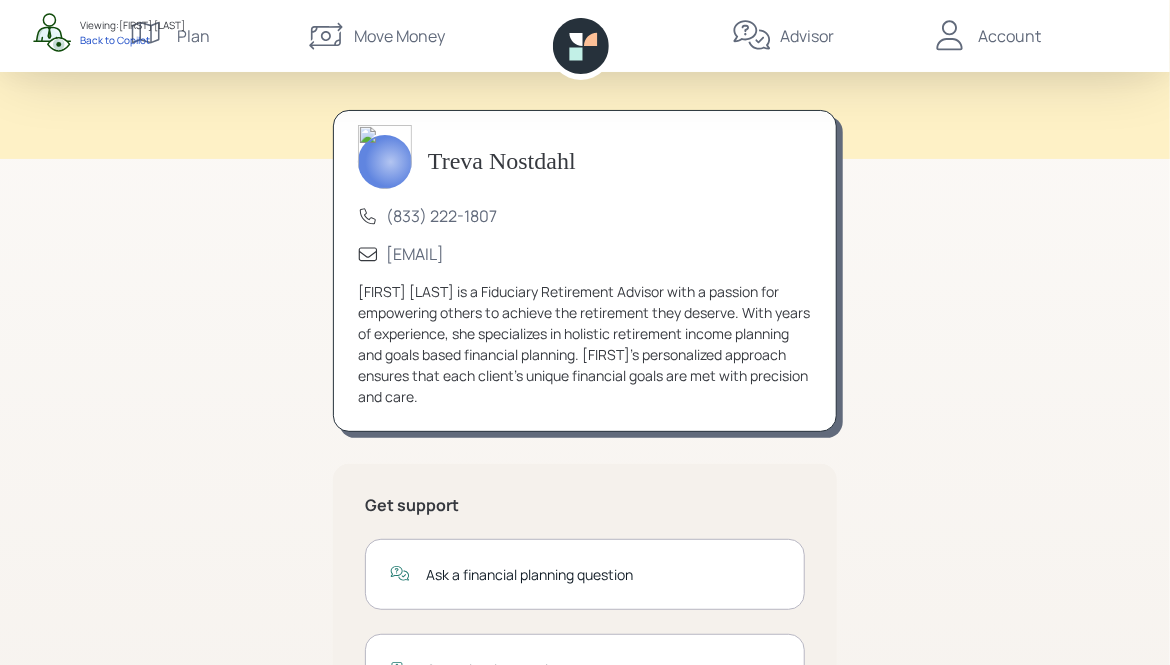 scroll, scrollTop: 0, scrollLeft: 0, axis: both 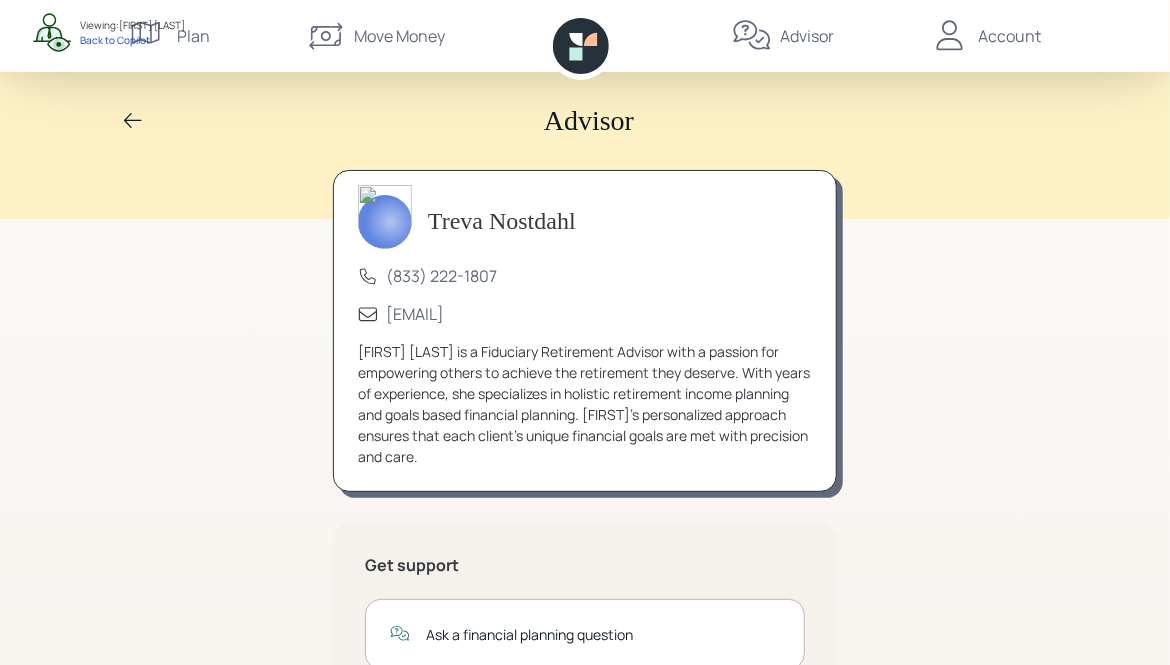 click on "Account" at bounding box center (985, 36) 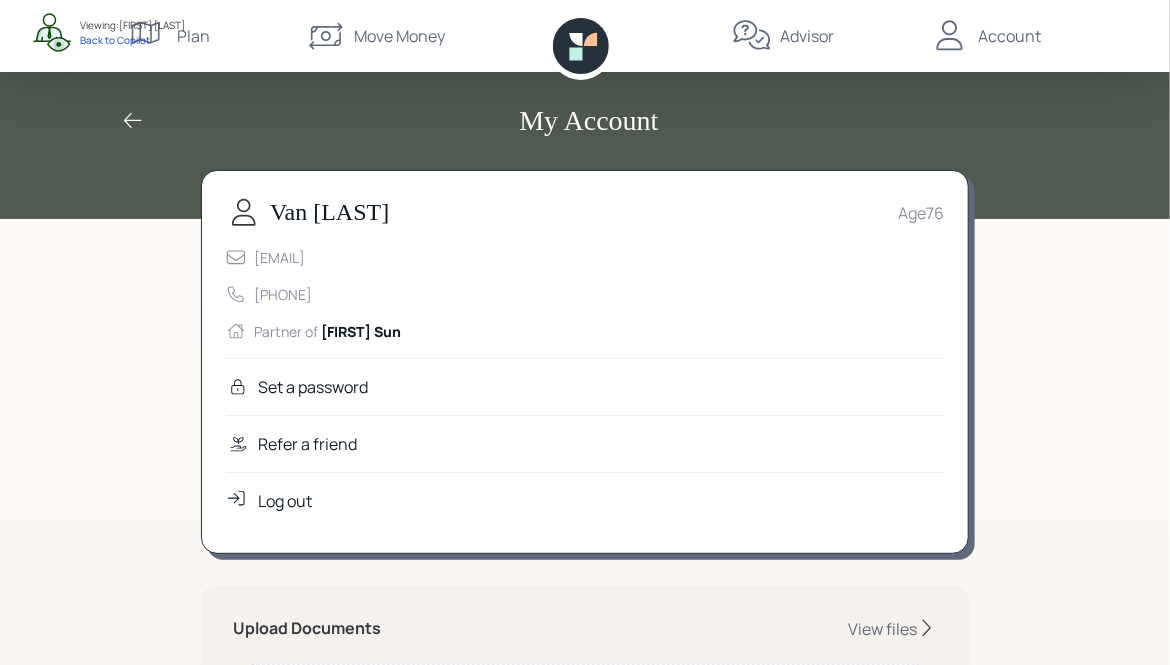 click on "Refer a friend" at bounding box center [313, 387] 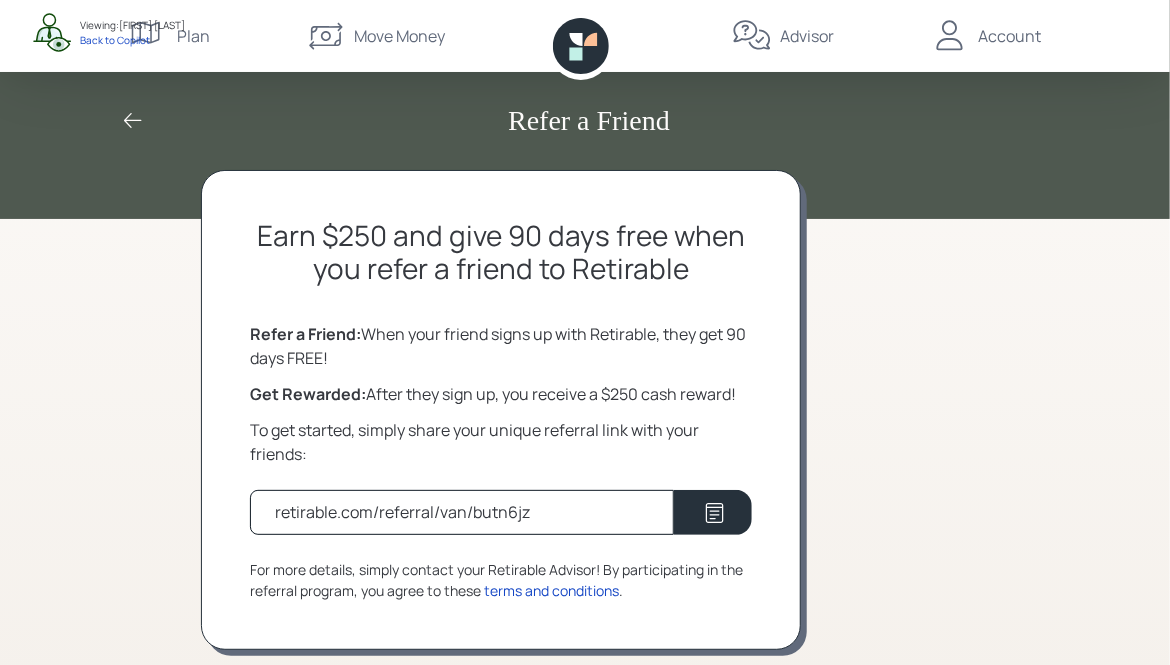 scroll, scrollTop: 17, scrollLeft: 0, axis: vertical 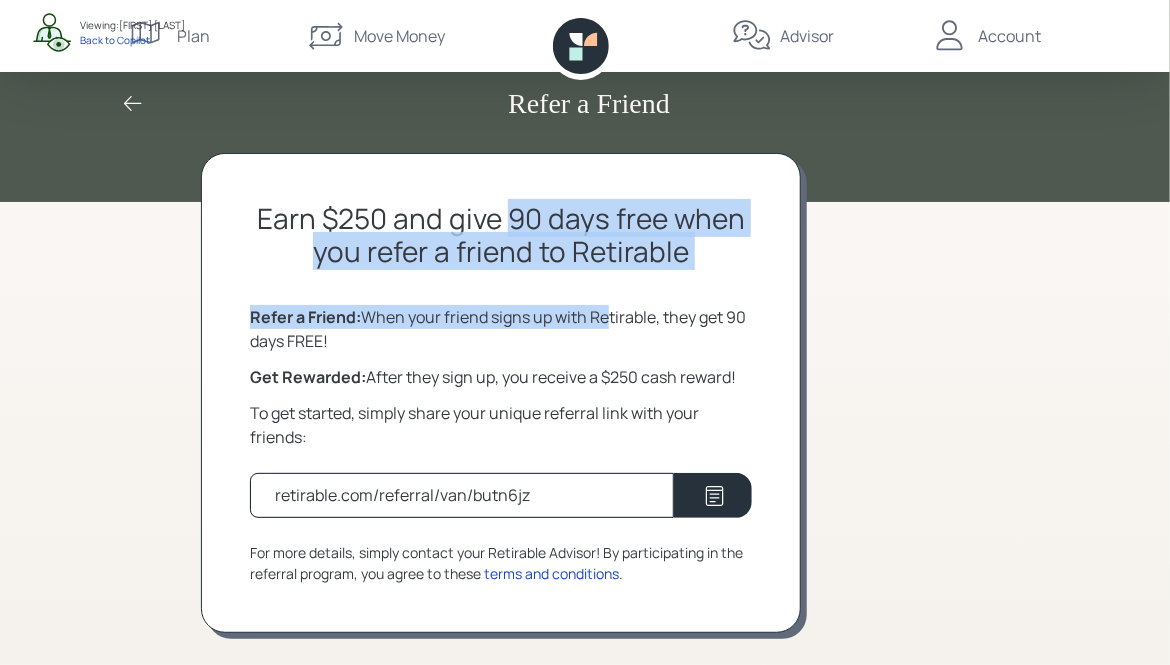 drag, startPoint x: 510, startPoint y: 213, endPoint x: 601, endPoint y: 313, distance: 135.20724 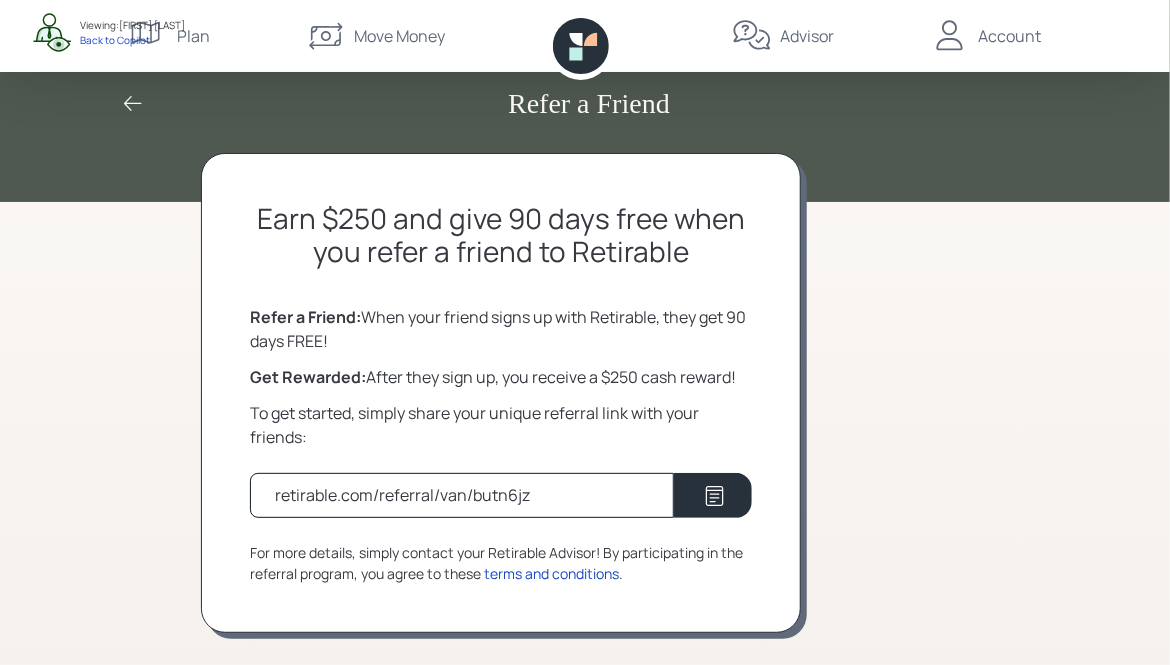 drag, startPoint x: 415, startPoint y: 345, endPoint x: 293, endPoint y: 291, distance: 133.41664 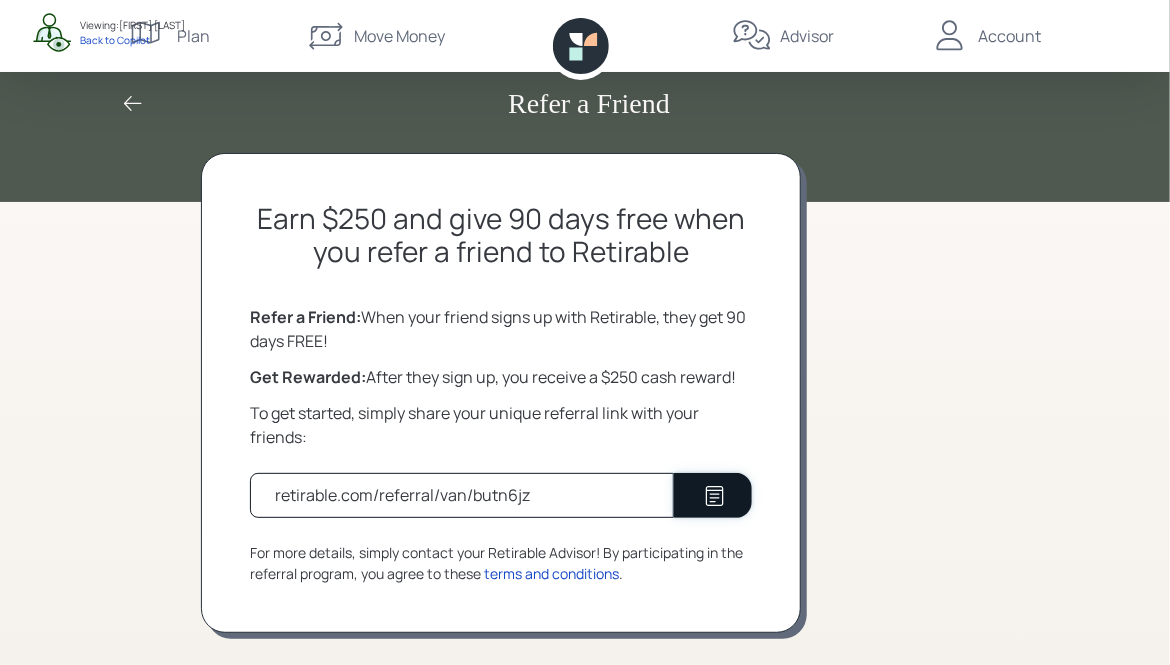 click at bounding box center [713, 495] 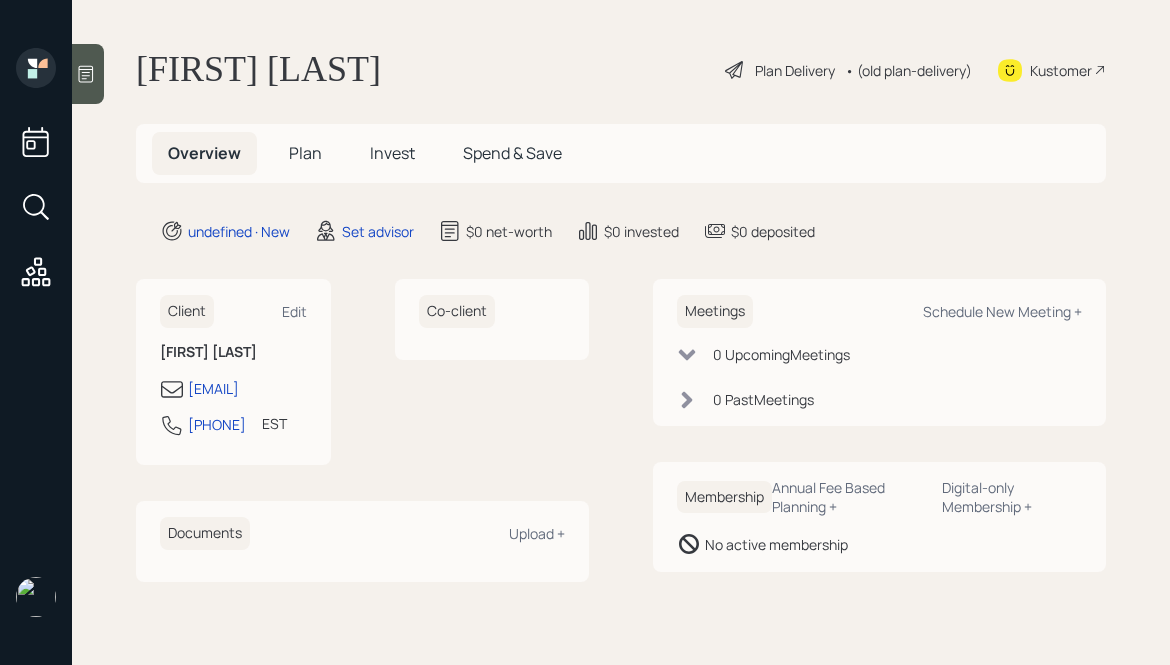scroll, scrollTop: 0, scrollLeft: 0, axis: both 